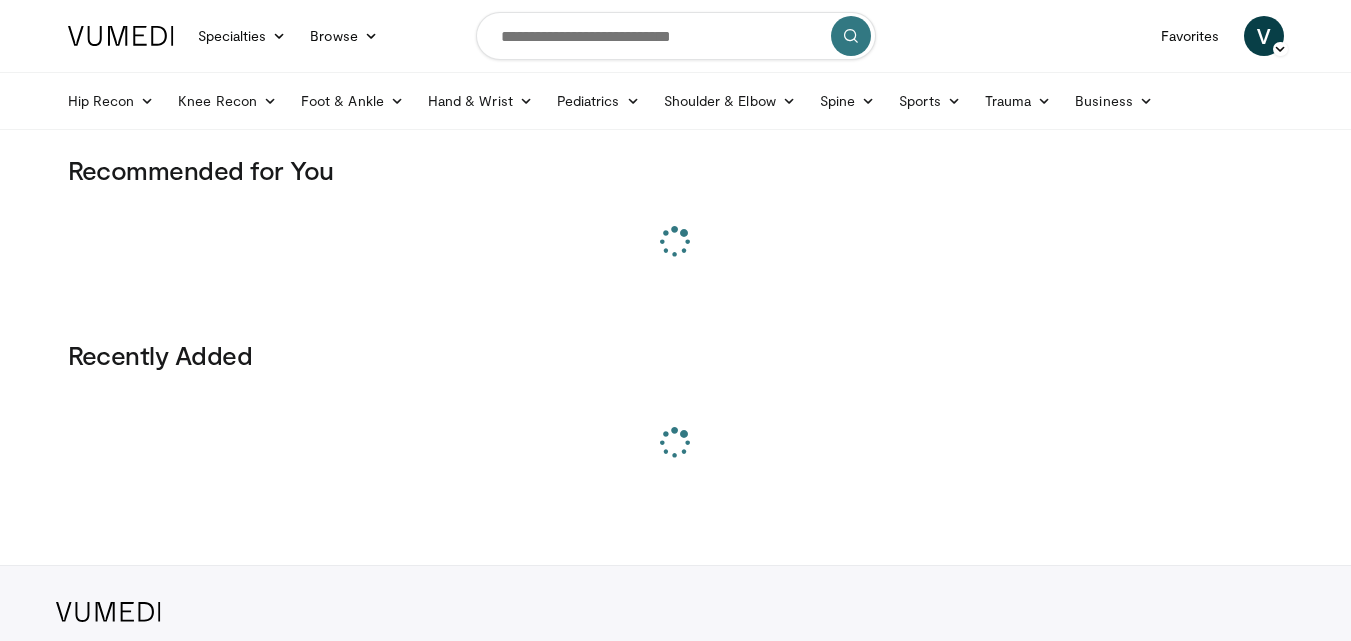 scroll, scrollTop: 0, scrollLeft: 0, axis: both 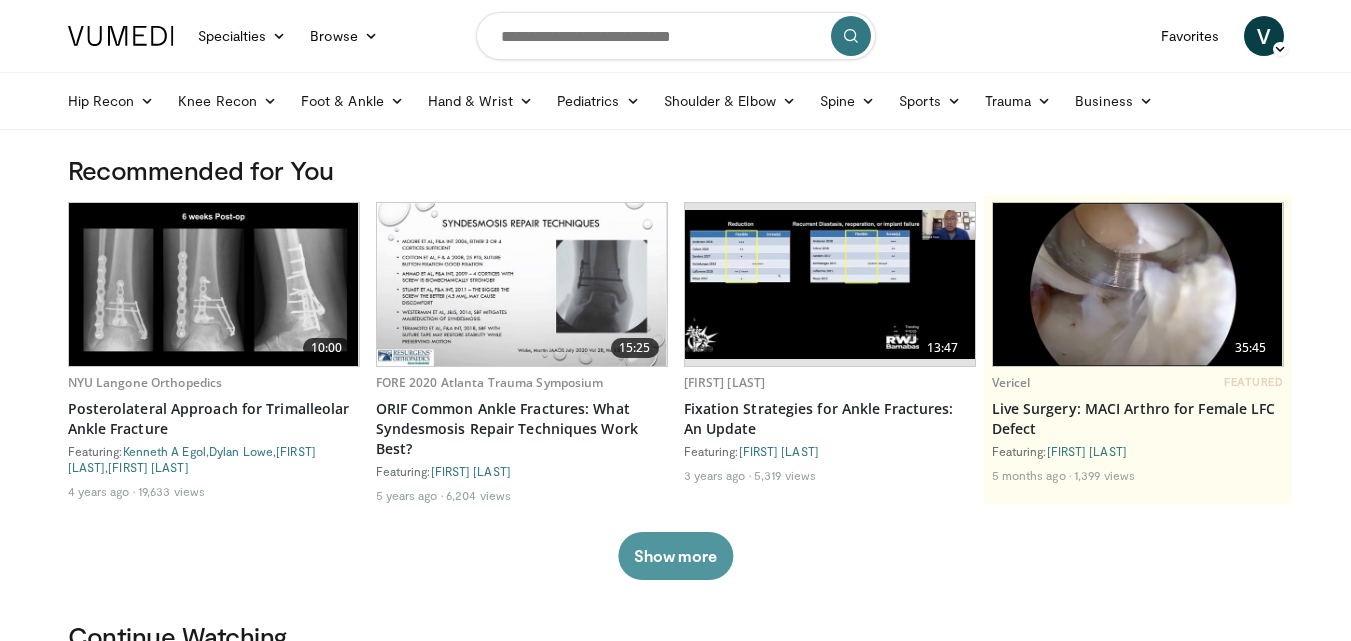 click on "Show more" at bounding box center [675, 556] 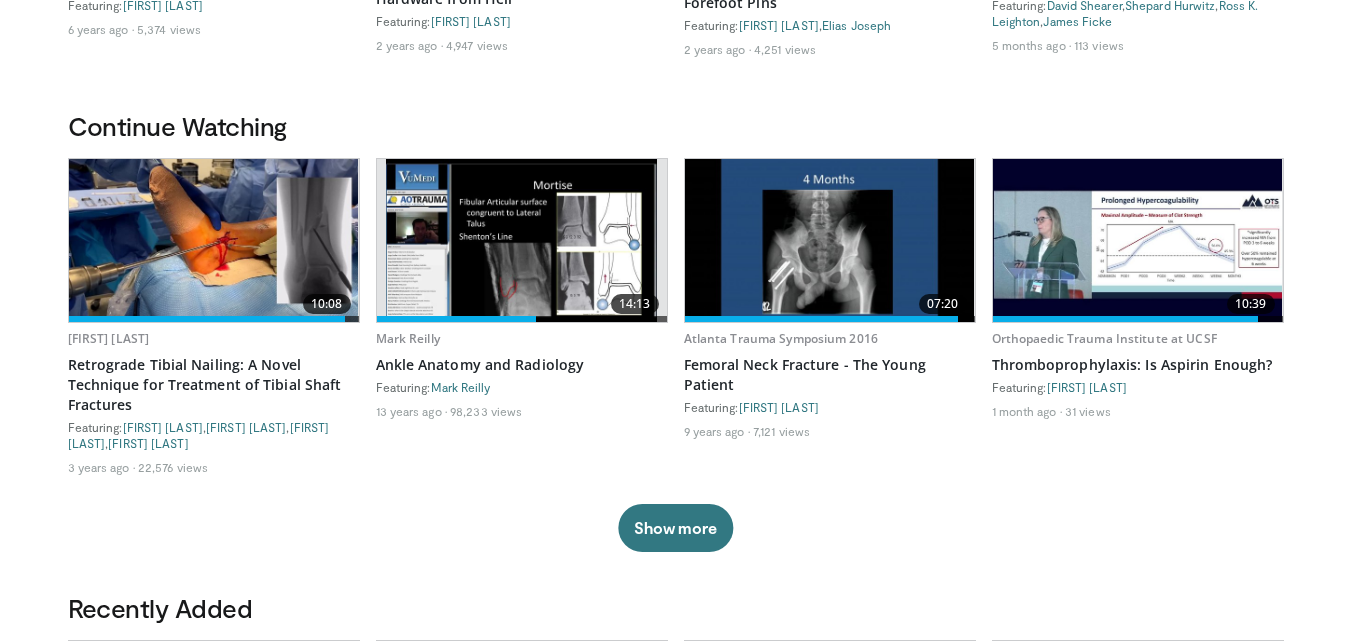 scroll, scrollTop: 760, scrollLeft: 0, axis: vertical 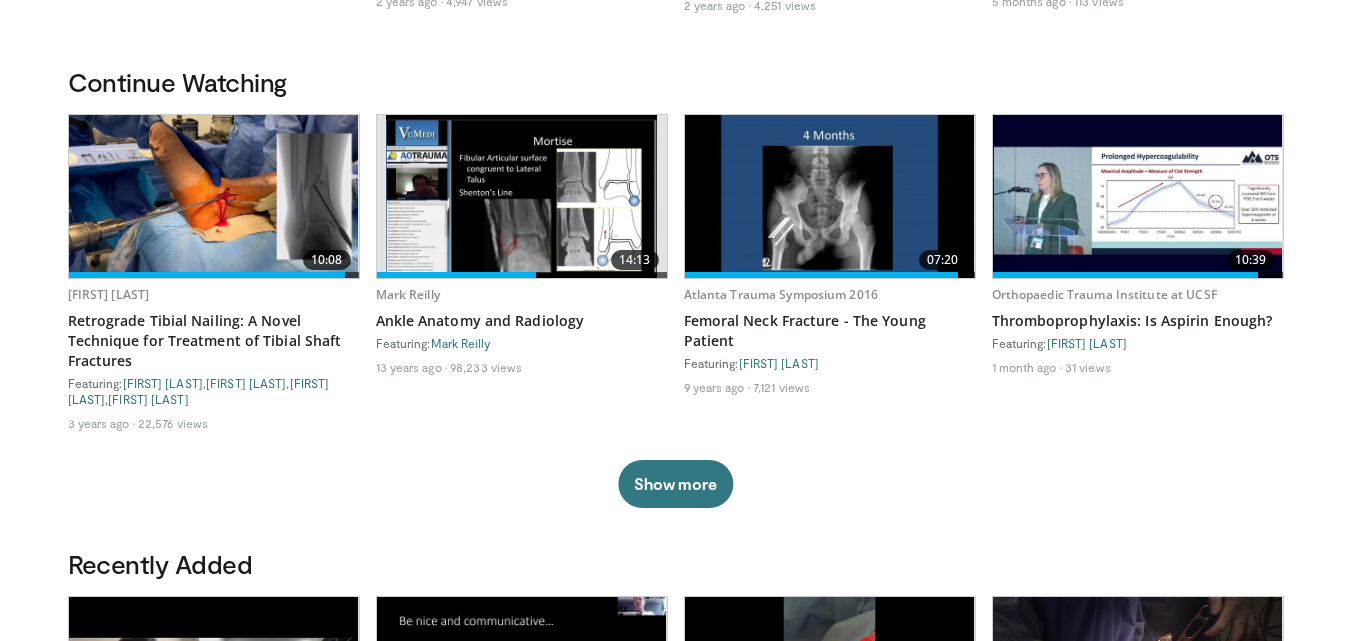 click on "Continue Watching
10:08
[FIRST] [LAST]
Retrograde Tibial Nailing: A Novel Technique for Treatment of Tibial Shaft Fractures
Featuring:  [FIRST] [LAST] ,  [FIRST] [LAST] ,  [FIRST] [LAST] ,  [FIRST] [LAST]
3 years ago
22,576 views
14:13
[FIRST] [LAST]
Ankle Anatomy and Radiology
Featuring:  [FIRST] [LAST]
13 years ago
98,233 views
07:20
Atlanta Trauma Symposium 2016
Femoral Neck Fracture - The Young Patient
Featuring:  [FIRST] [LAST]
9 years ago
7,121 views
10:39" at bounding box center [676, 307] 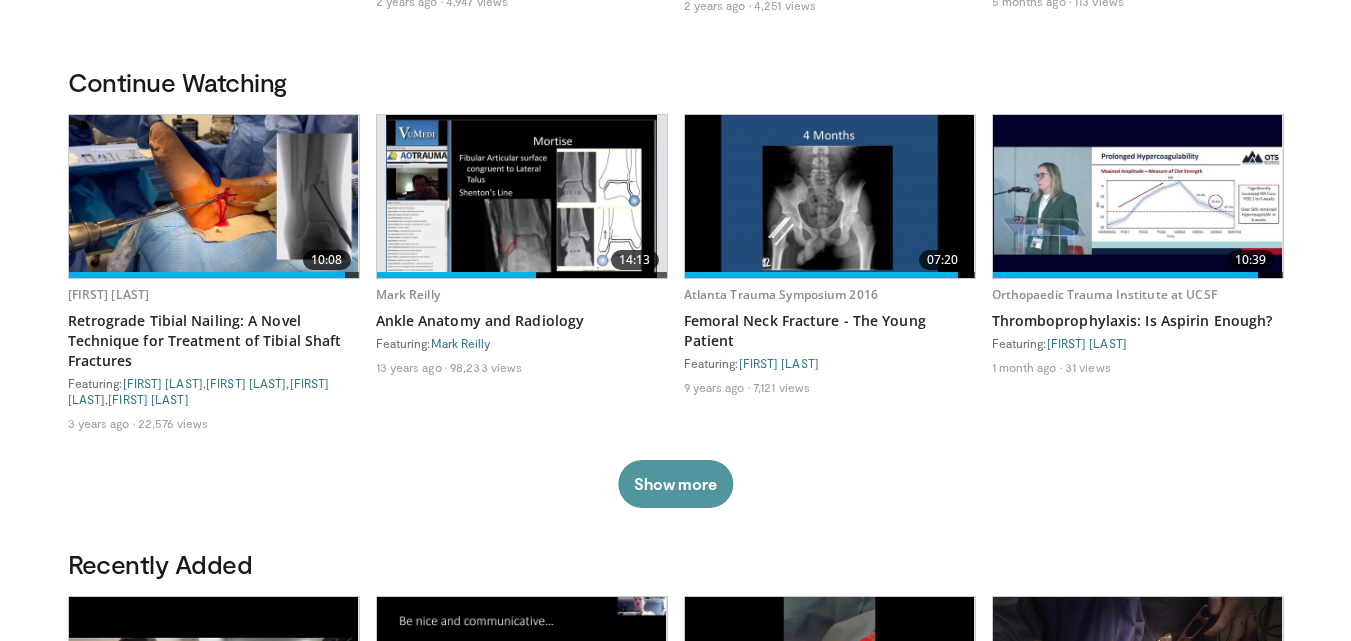 click on "Show more" at bounding box center [675, 484] 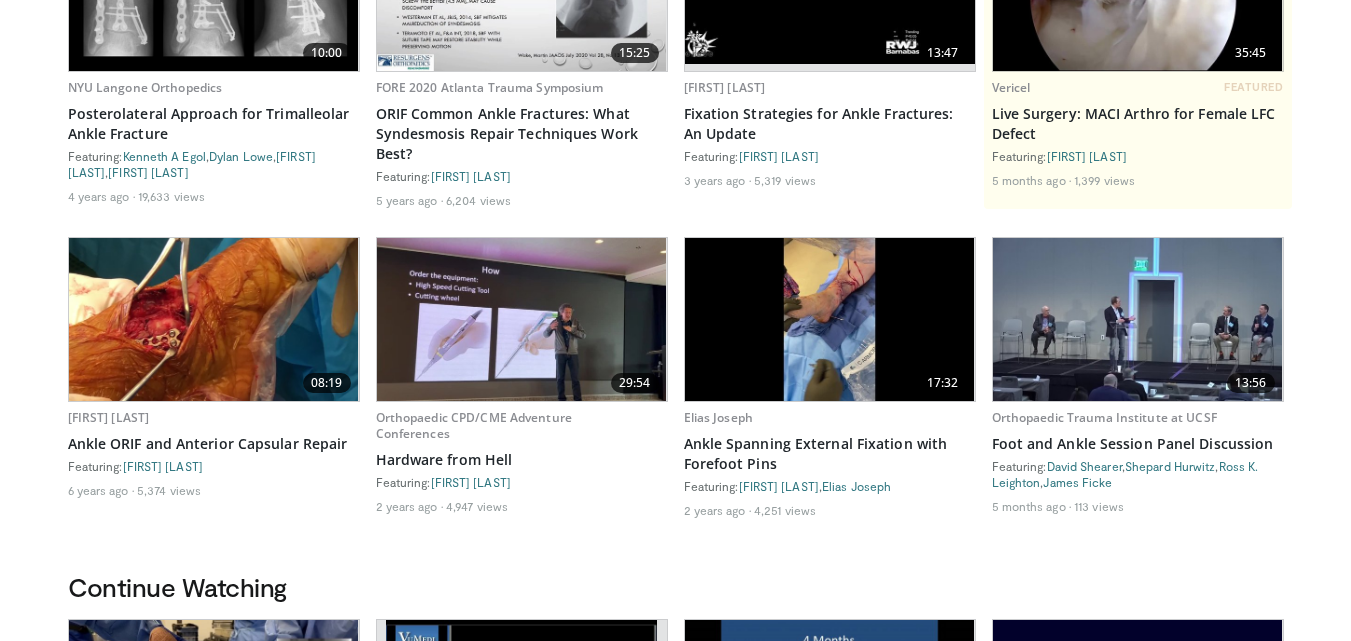 scroll, scrollTop: 0, scrollLeft: 0, axis: both 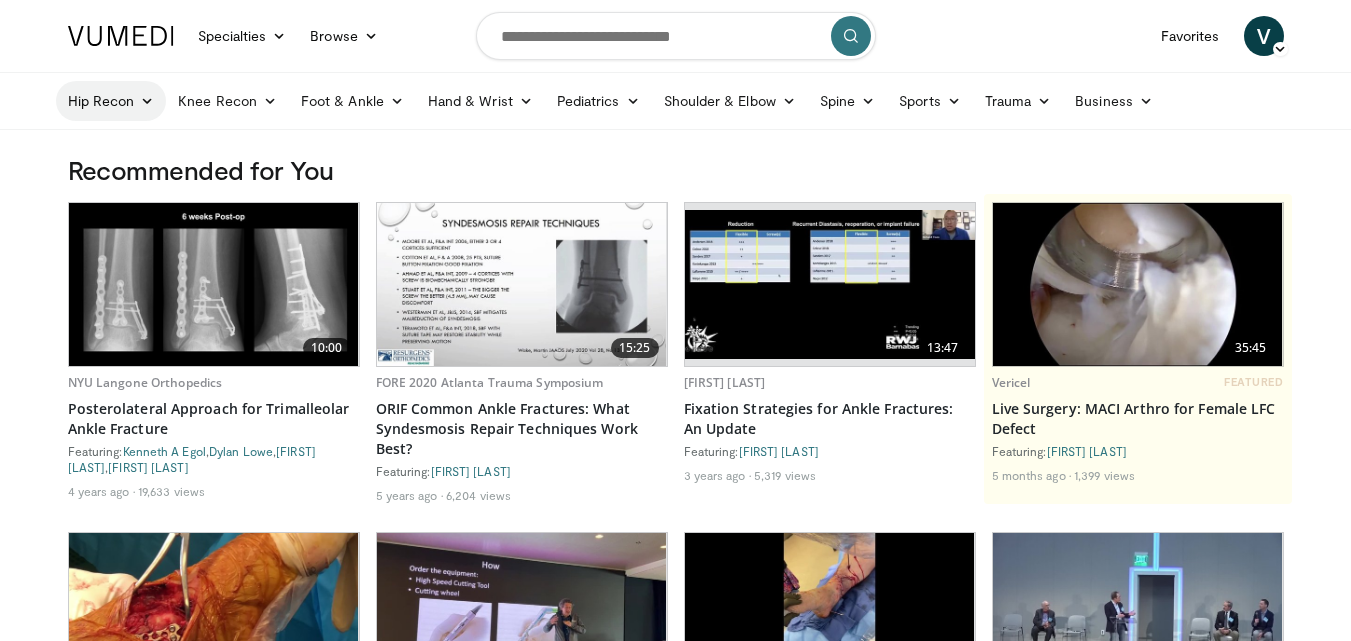 click on "Hip Recon" at bounding box center (111, 101) 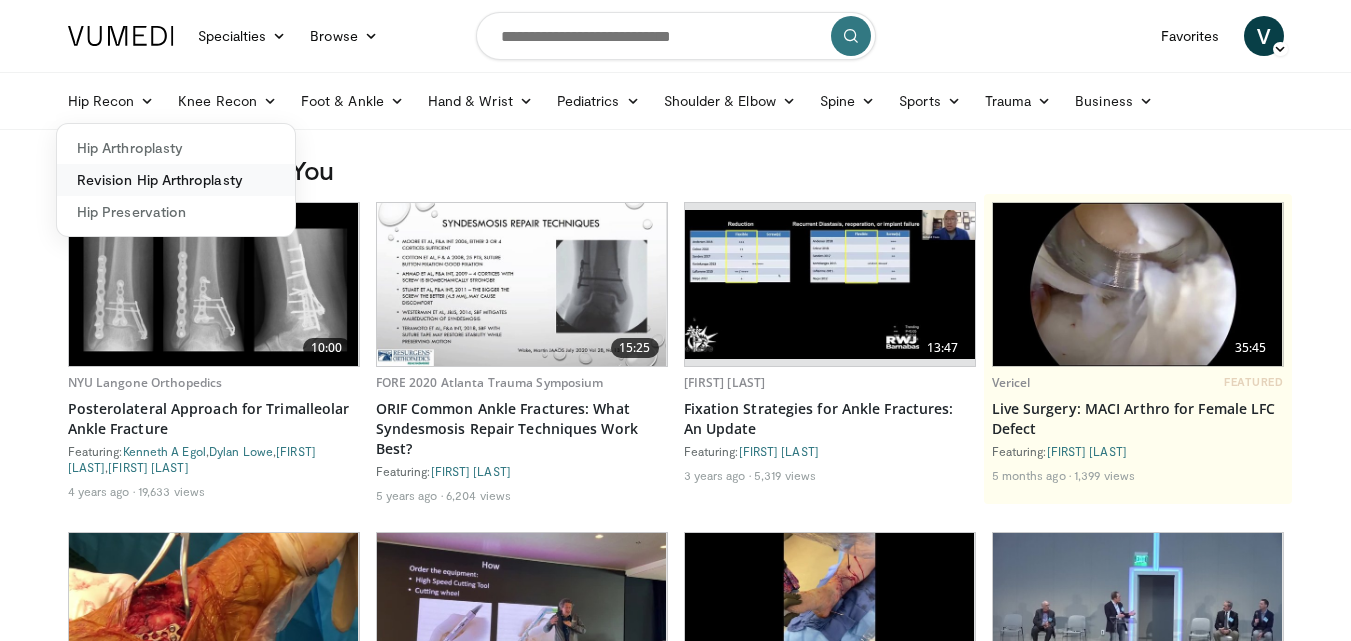 click on "Revision Hip Arthroplasty" at bounding box center [176, 180] 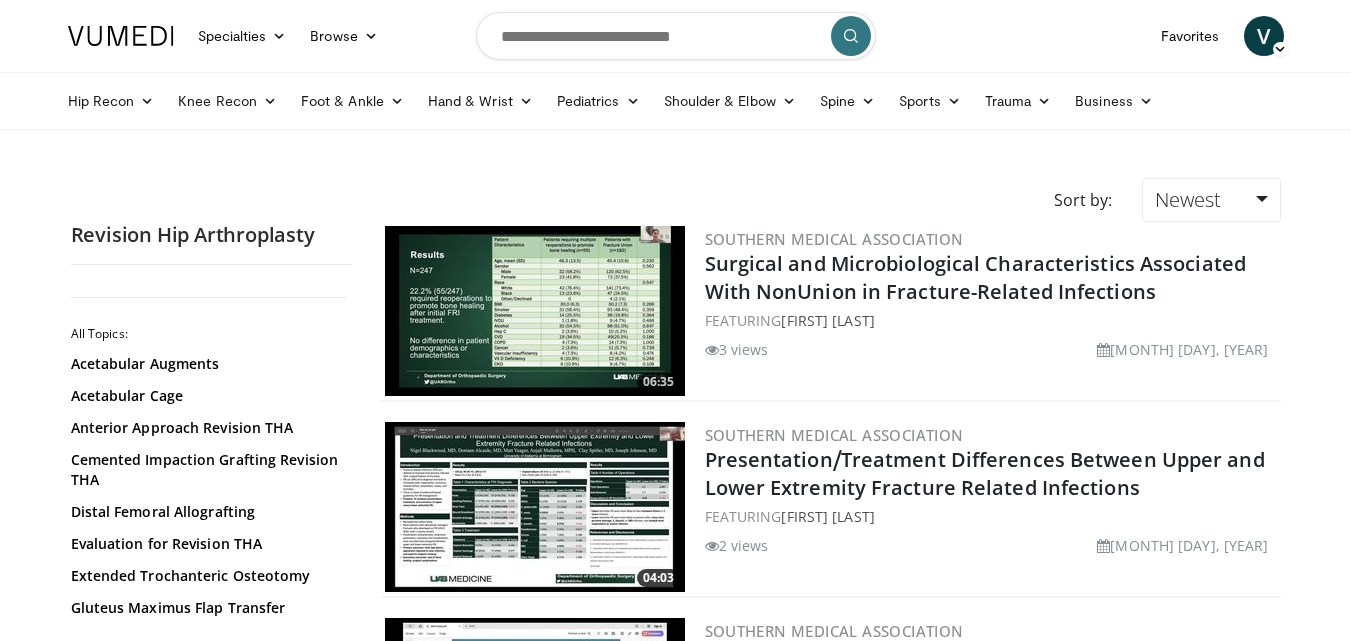 scroll, scrollTop: 0, scrollLeft: 0, axis: both 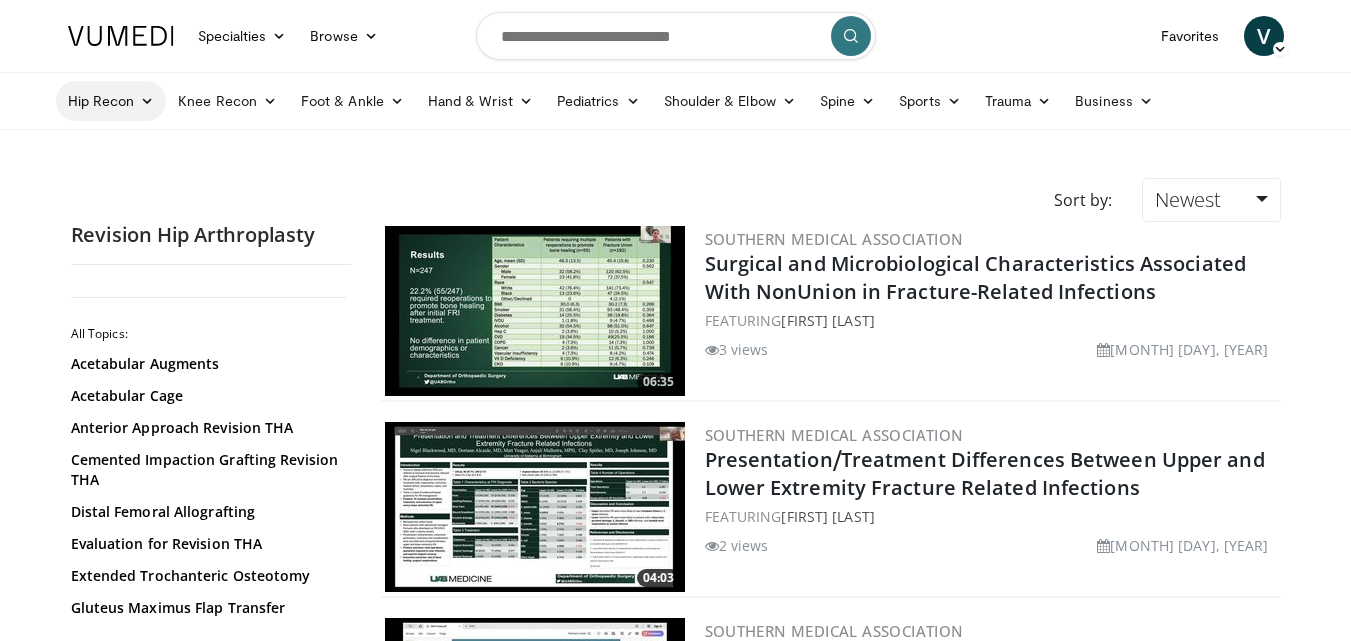 click on "Hip Recon" at bounding box center [111, 101] 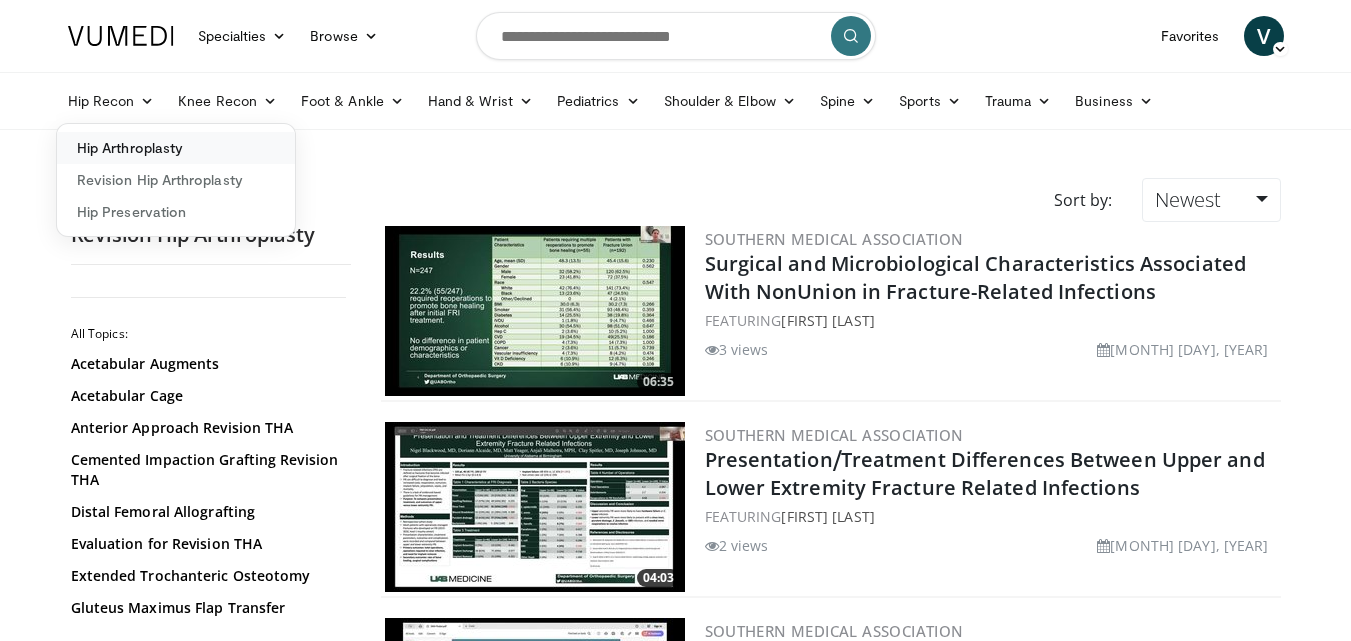 click on "Hip Arthroplasty" at bounding box center (176, 148) 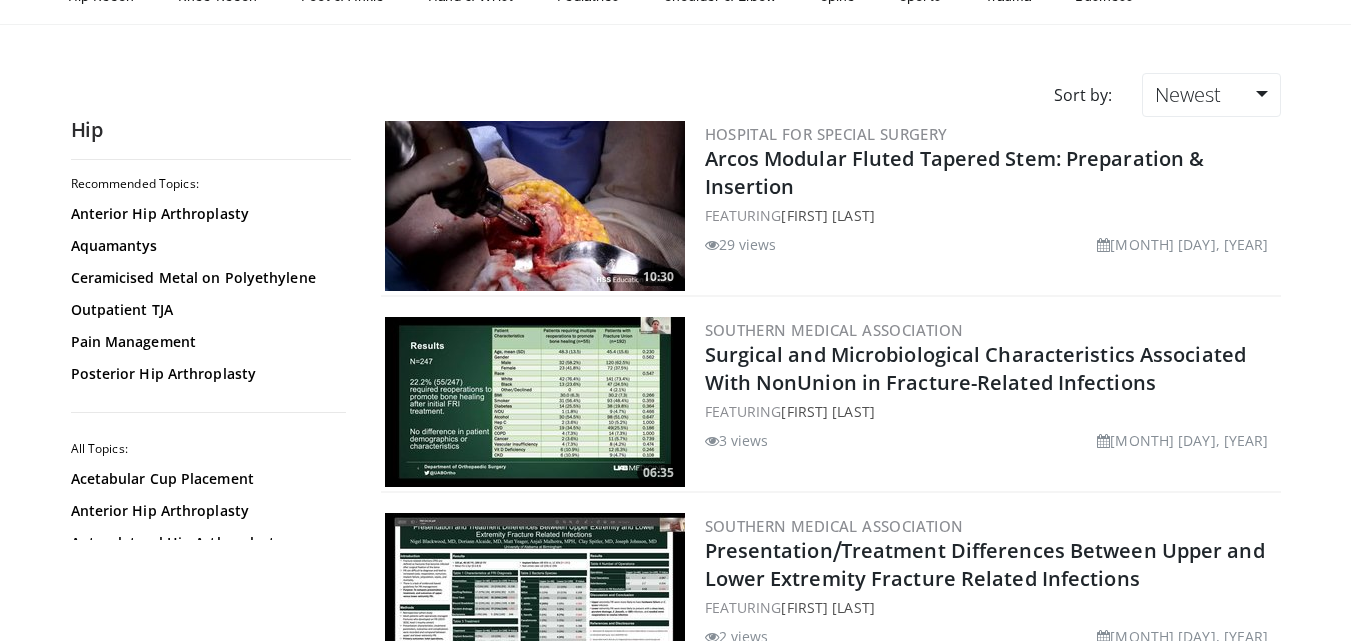 scroll, scrollTop: 0, scrollLeft: 0, axis: both 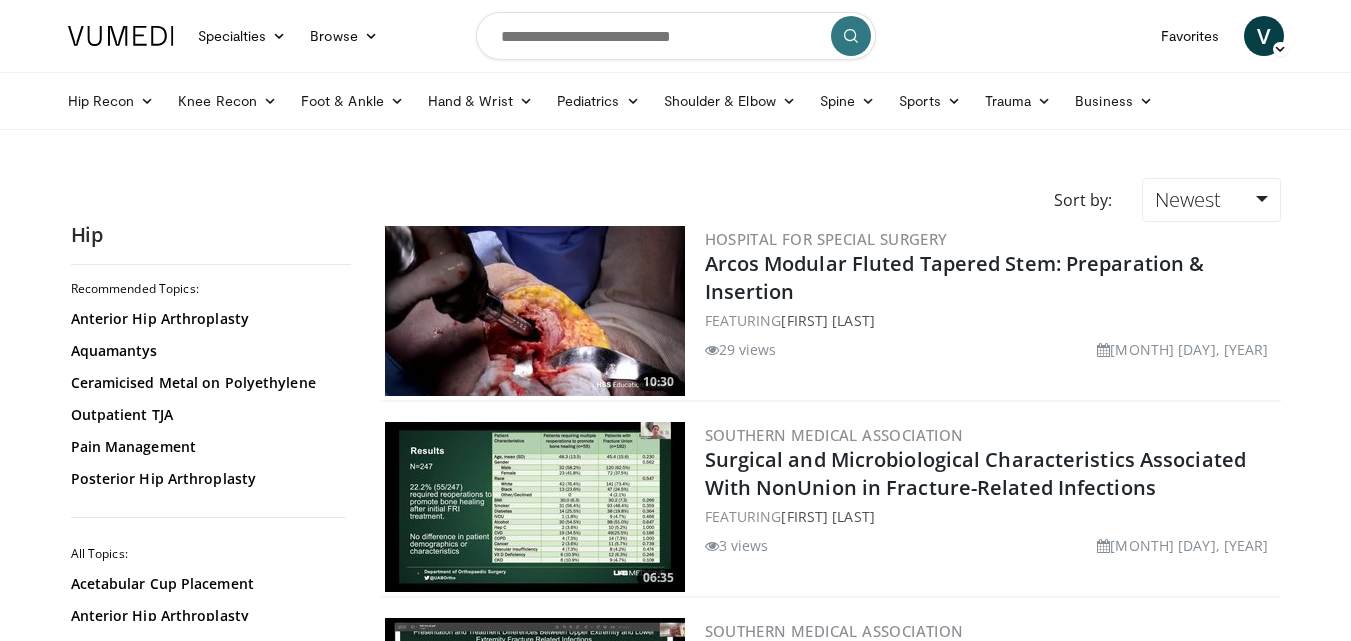 click at bounding box center [121, 36] 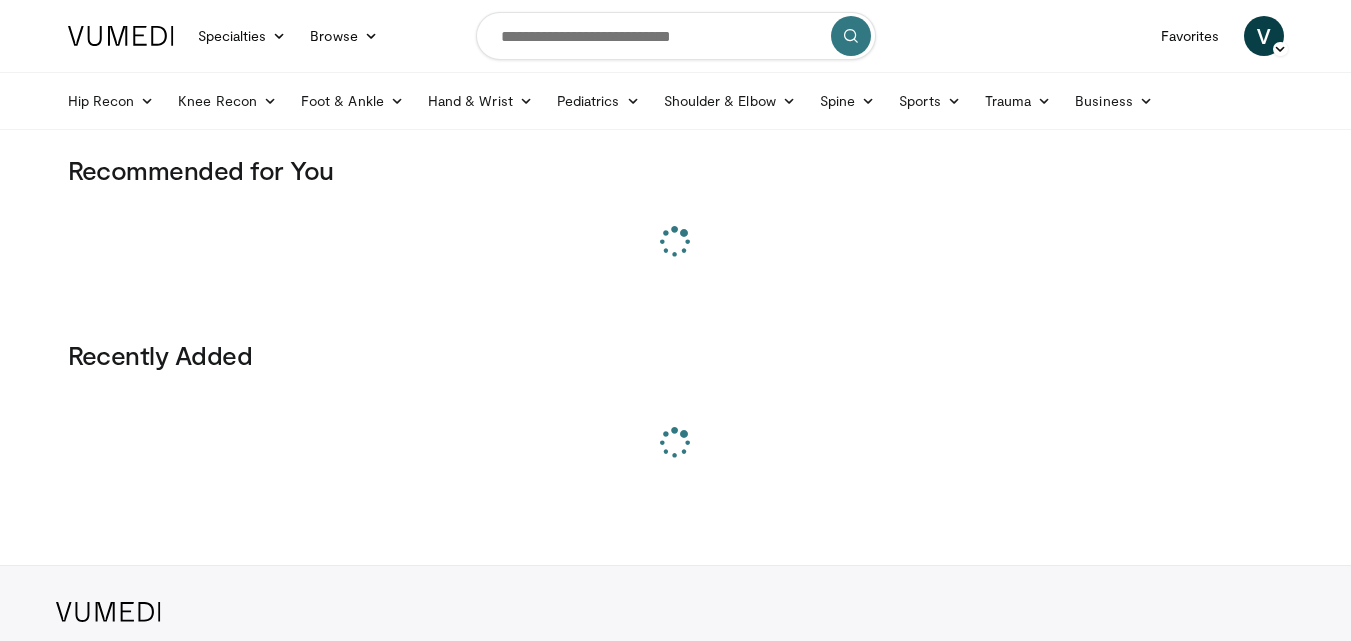 scroll, scrollTop: 0, scrollLeft: 0, axis: both 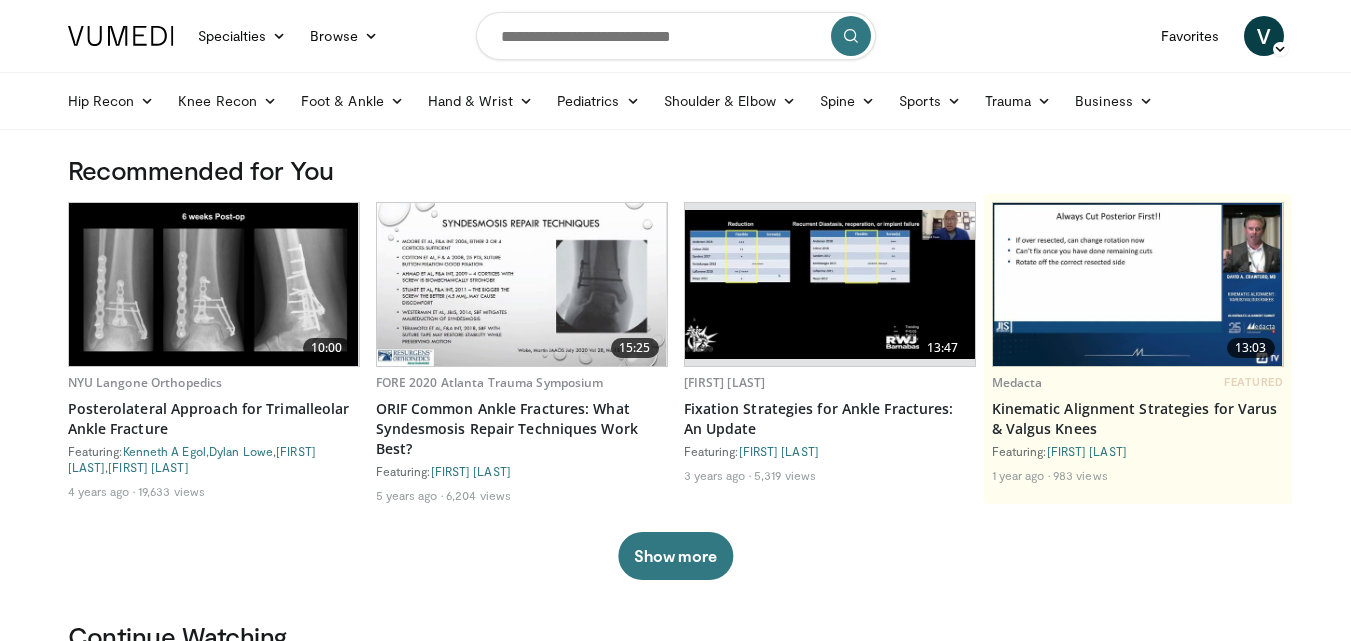 click at bounding box center [214, 284] 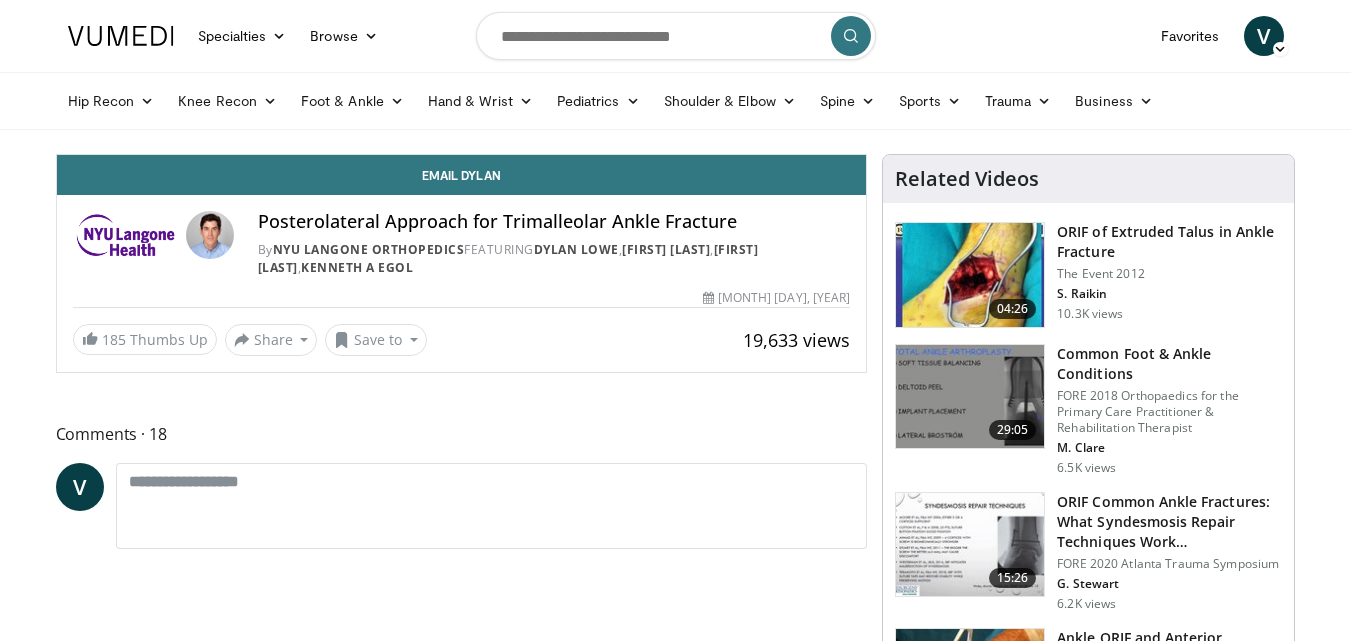 scroll, scrollTop: 0, scrollLeft: 0, axis: both 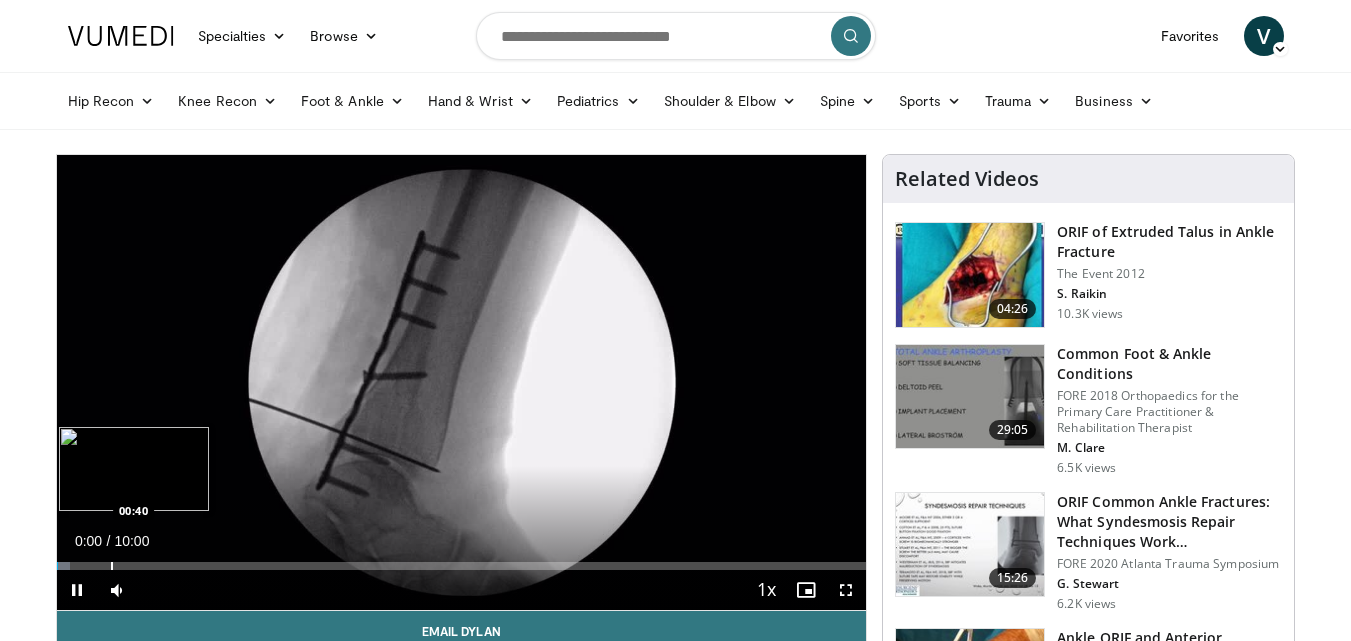 click on "Loaded :  1.67% 00:00 00:40" at bounding box center [462, 560] 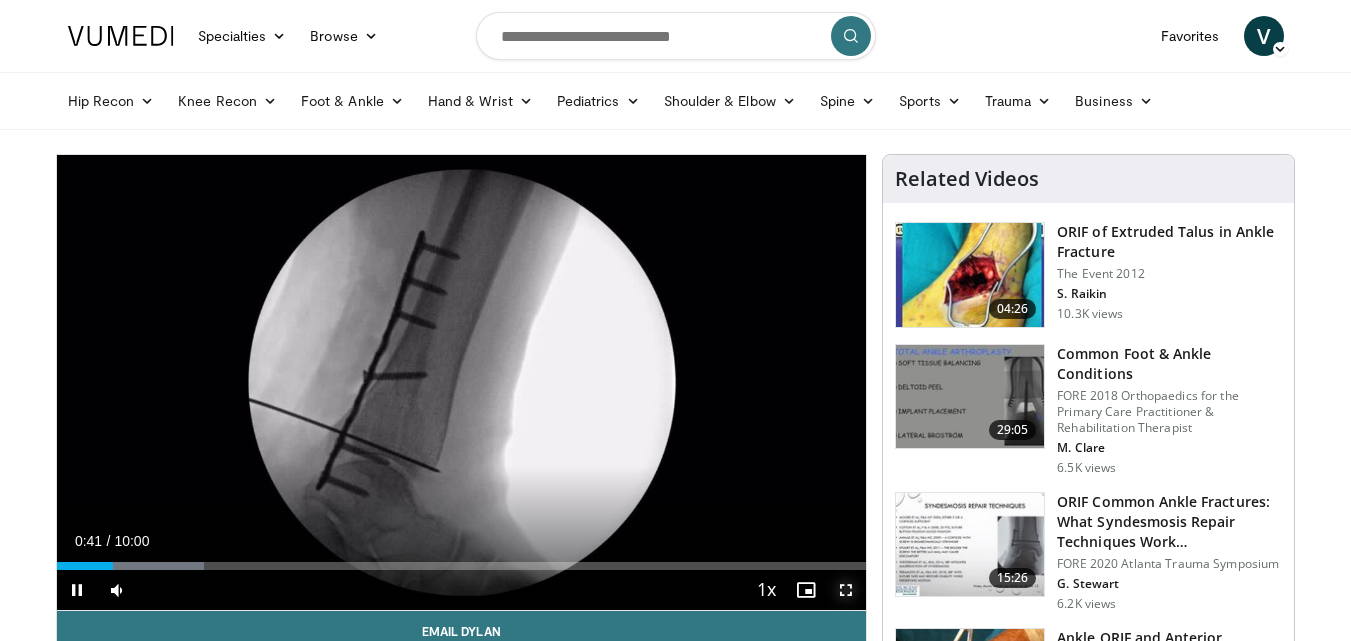 click at bounding box center [846, 590] 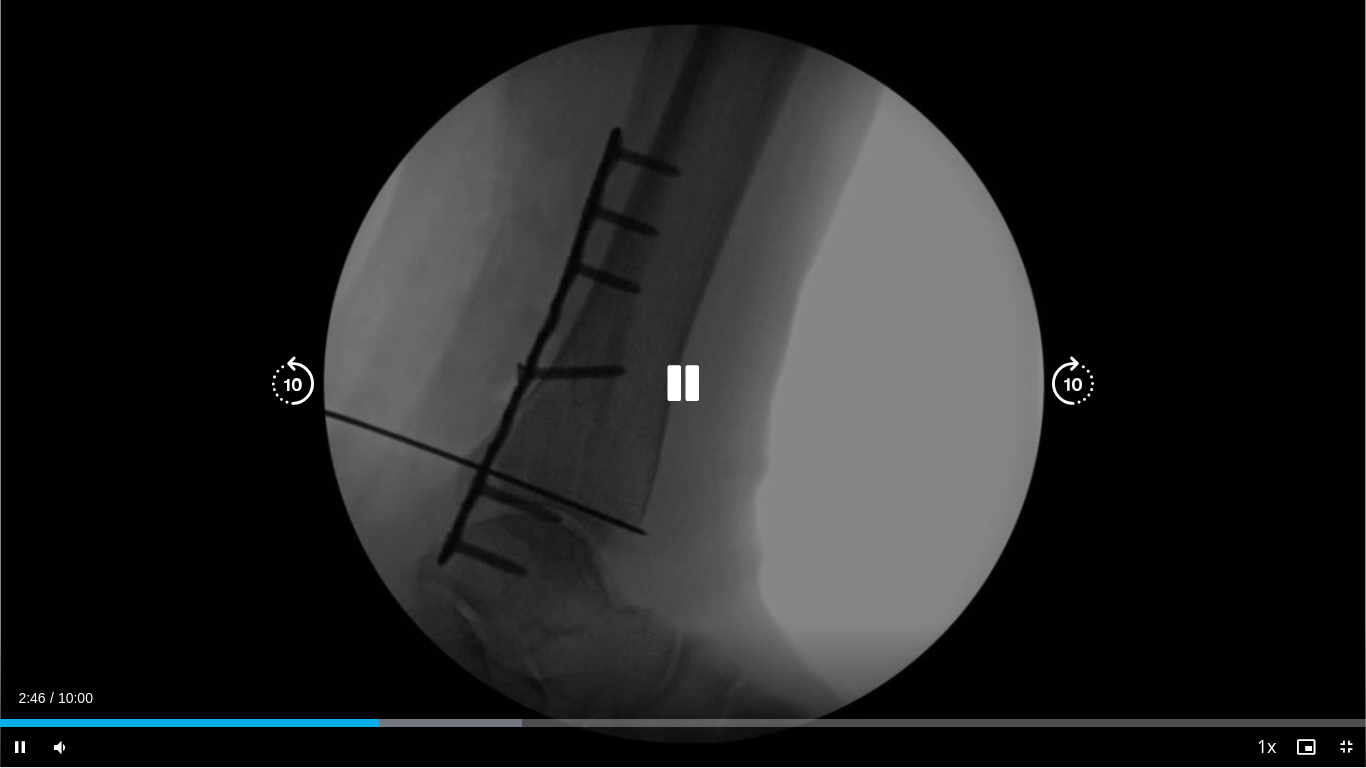 click at bounding box center (683, 384) 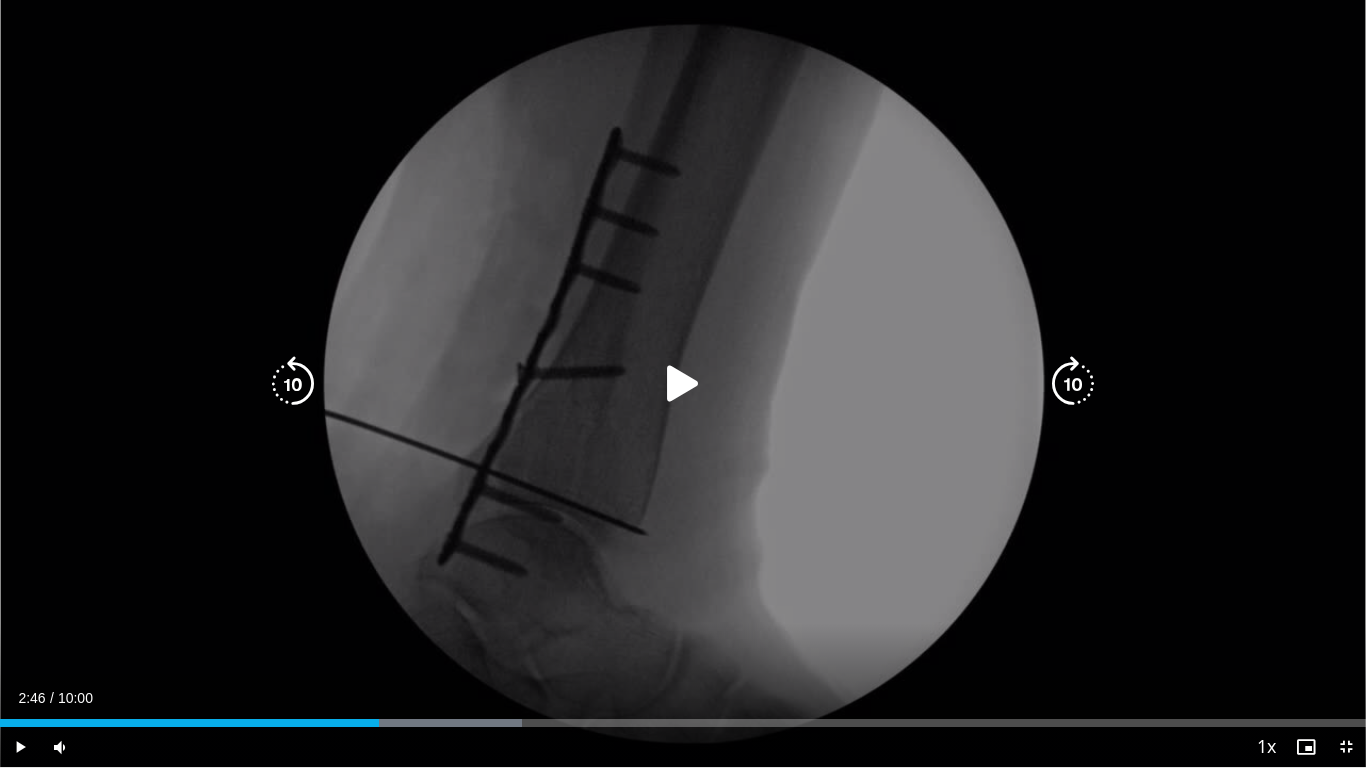 click at bounding box center (683, 384) 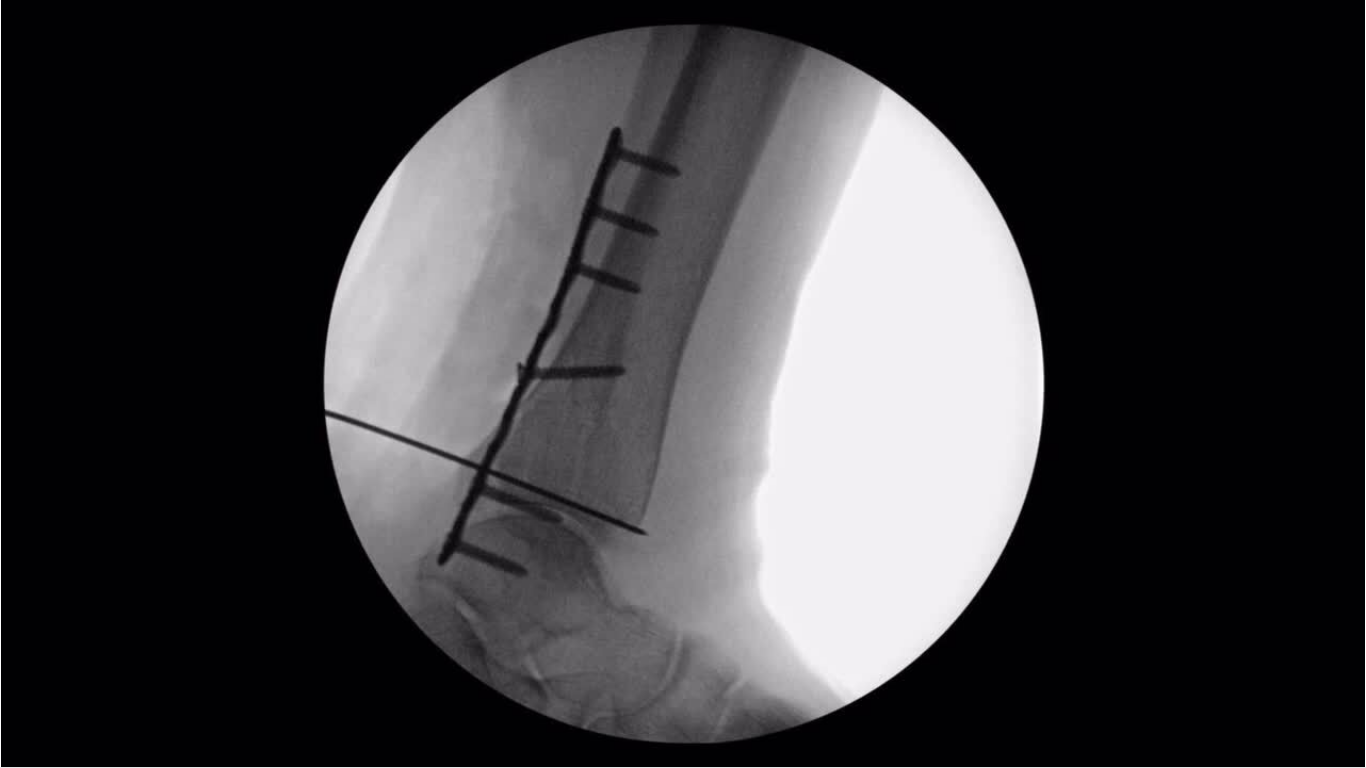 type 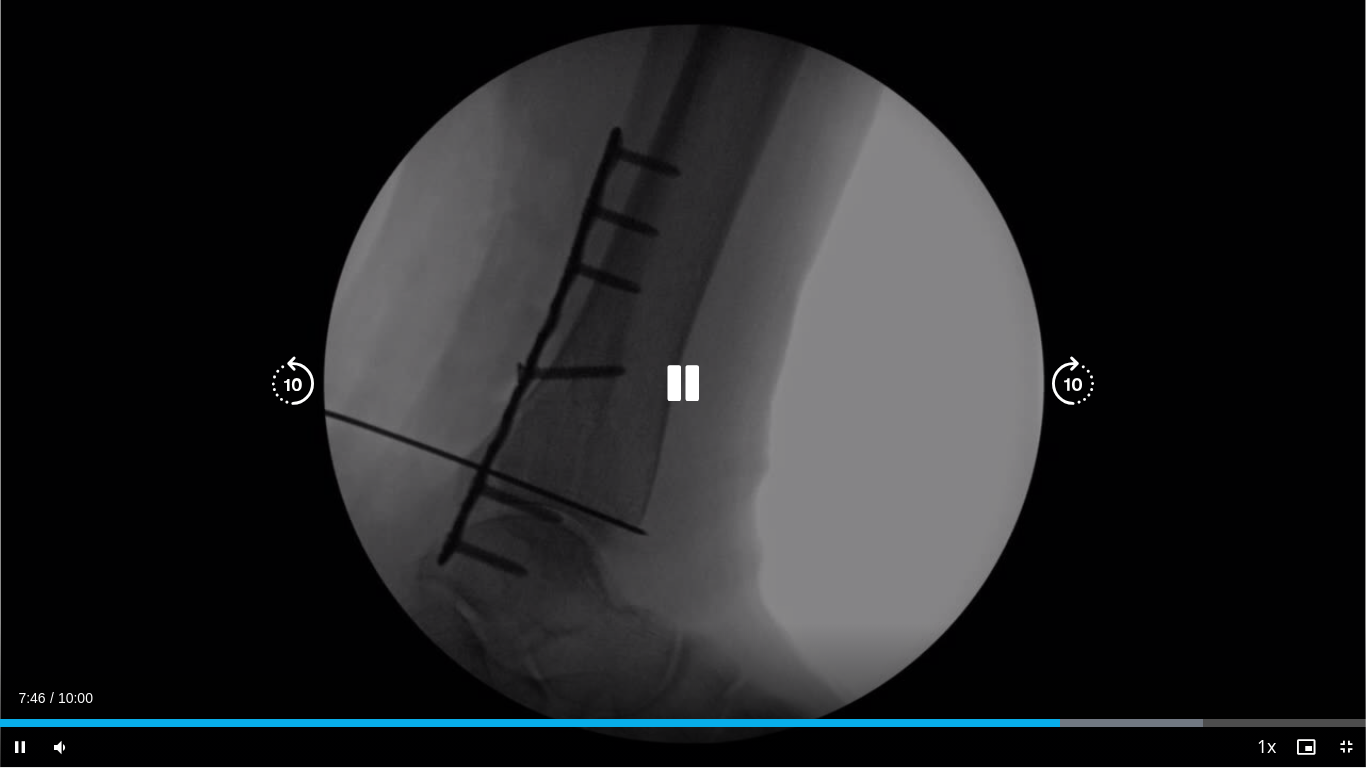 click at bounding box center (683, 384) 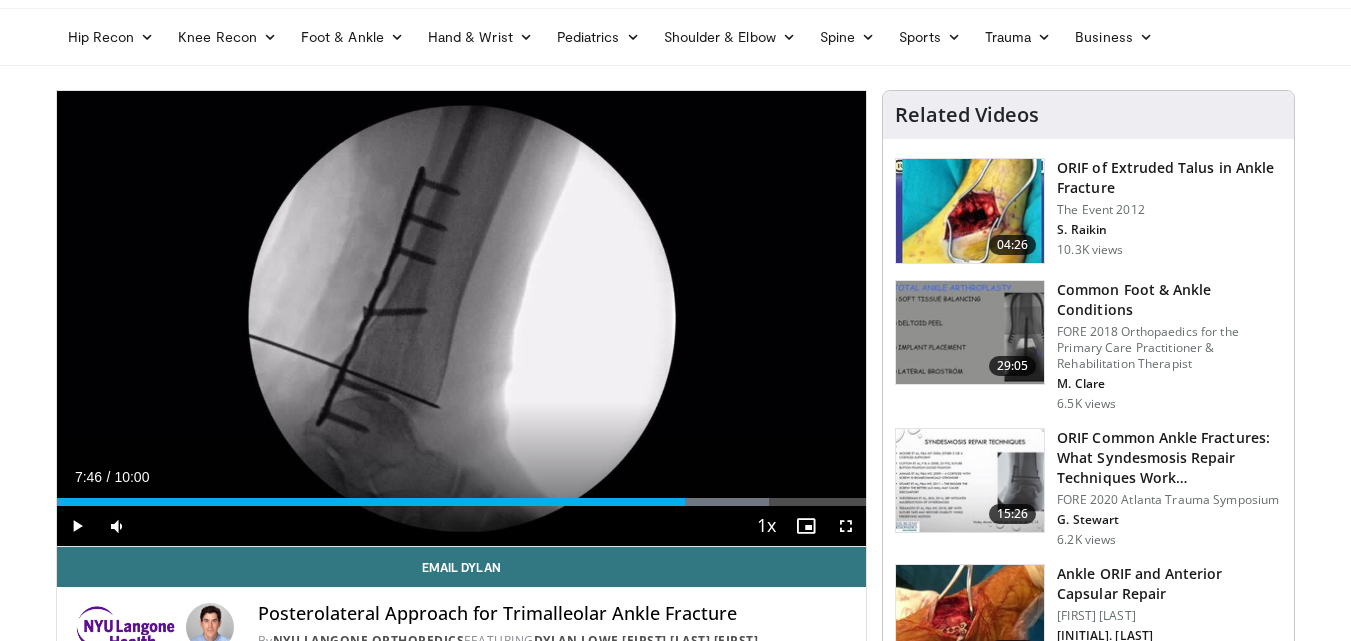 scroll, scrollTop: 0, scrollLeft: 0, axis: both 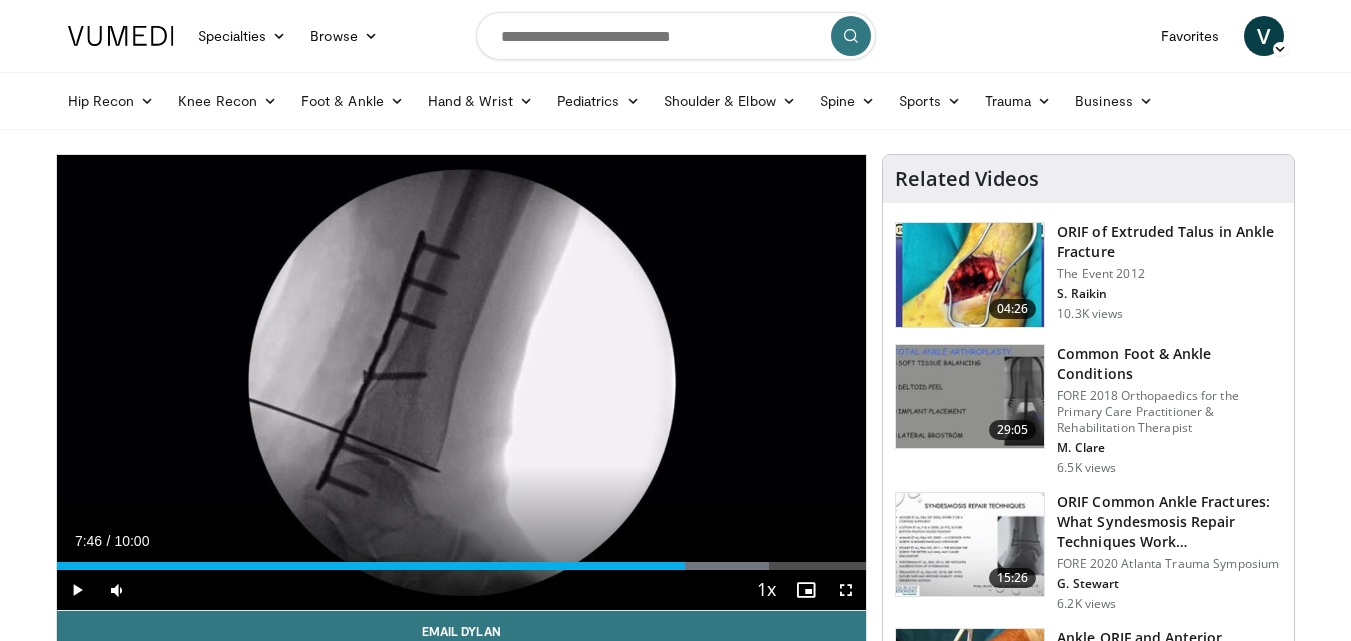 click at bounding box center (121, 36) 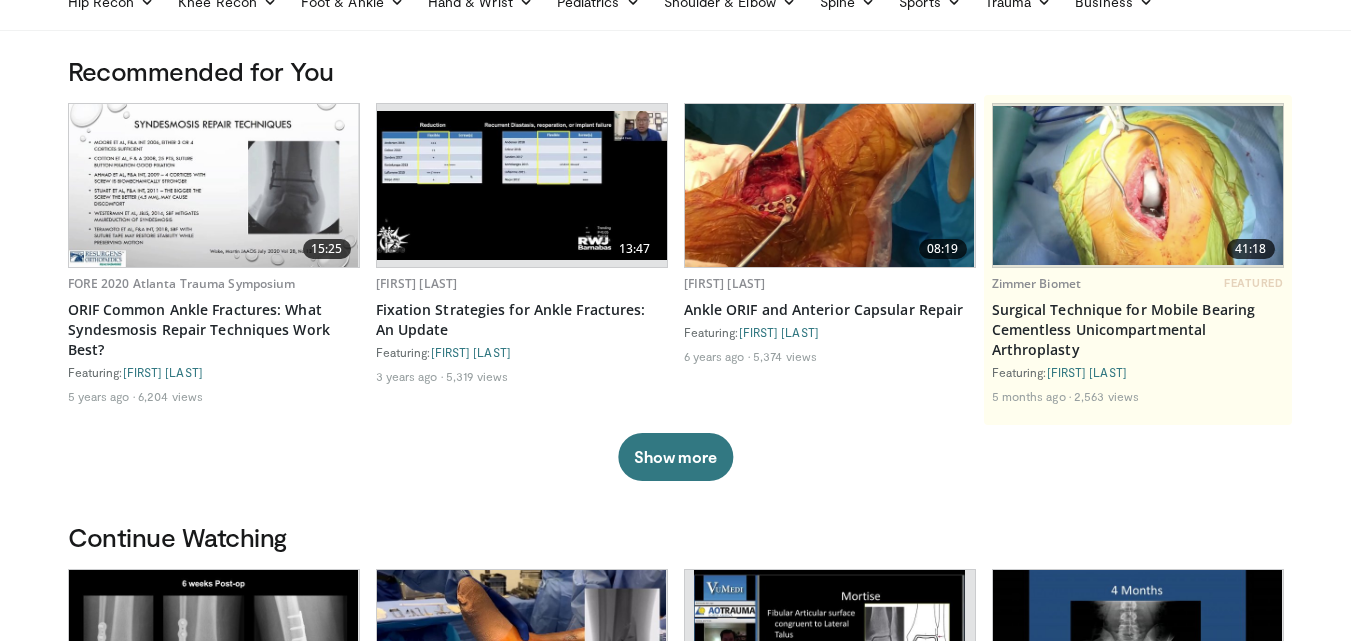 scroll, scrollTop: 100, scrollLeft: 0, axis: vertical 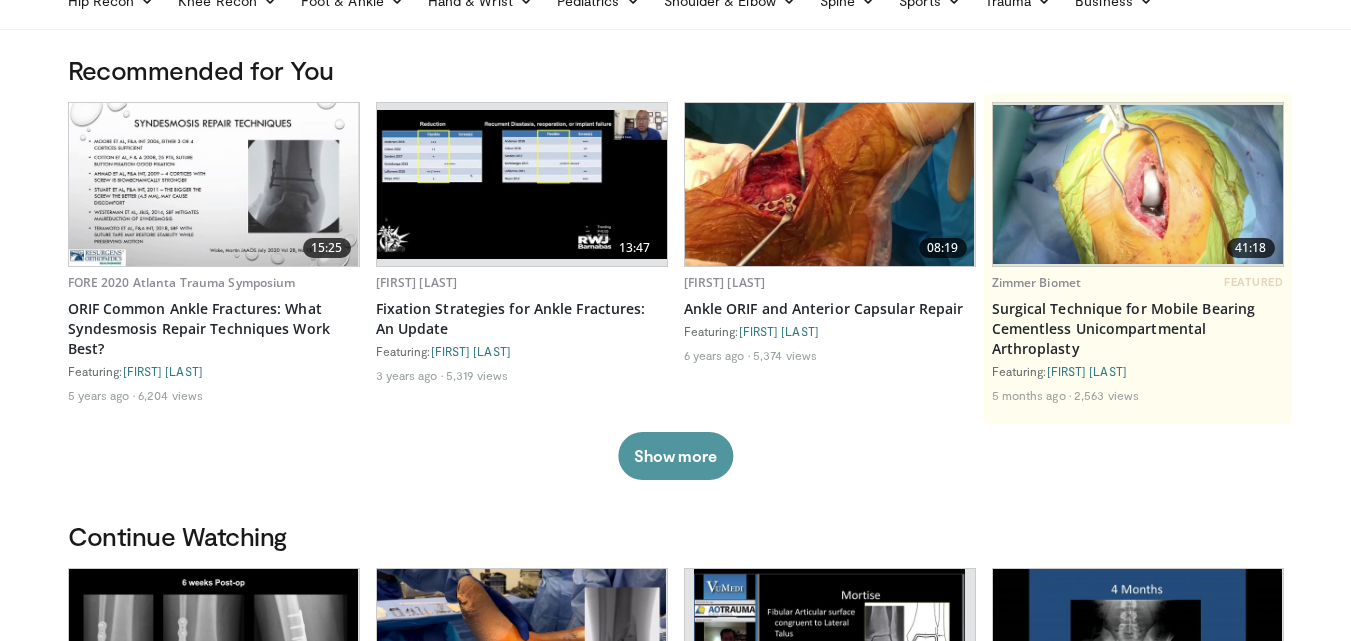 click on "Show more" at bounding box center [675, 456] 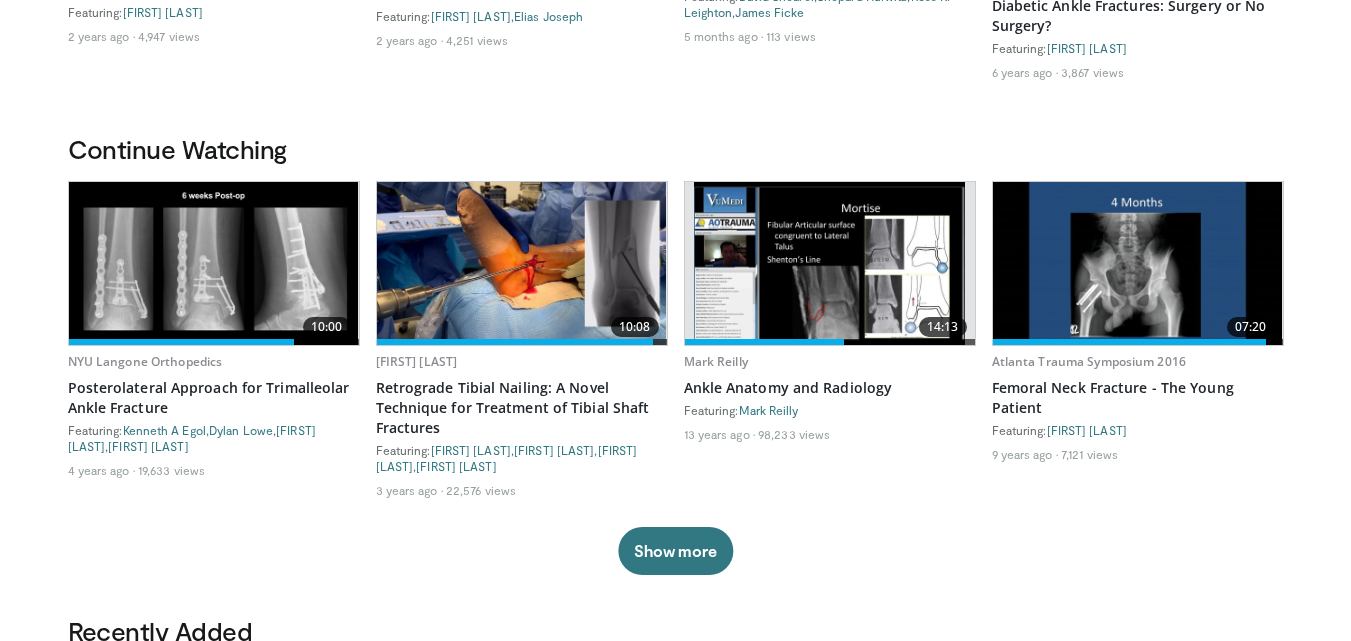 scroll, scrollTop: 800, scrollLeft: 0, axis: vertical 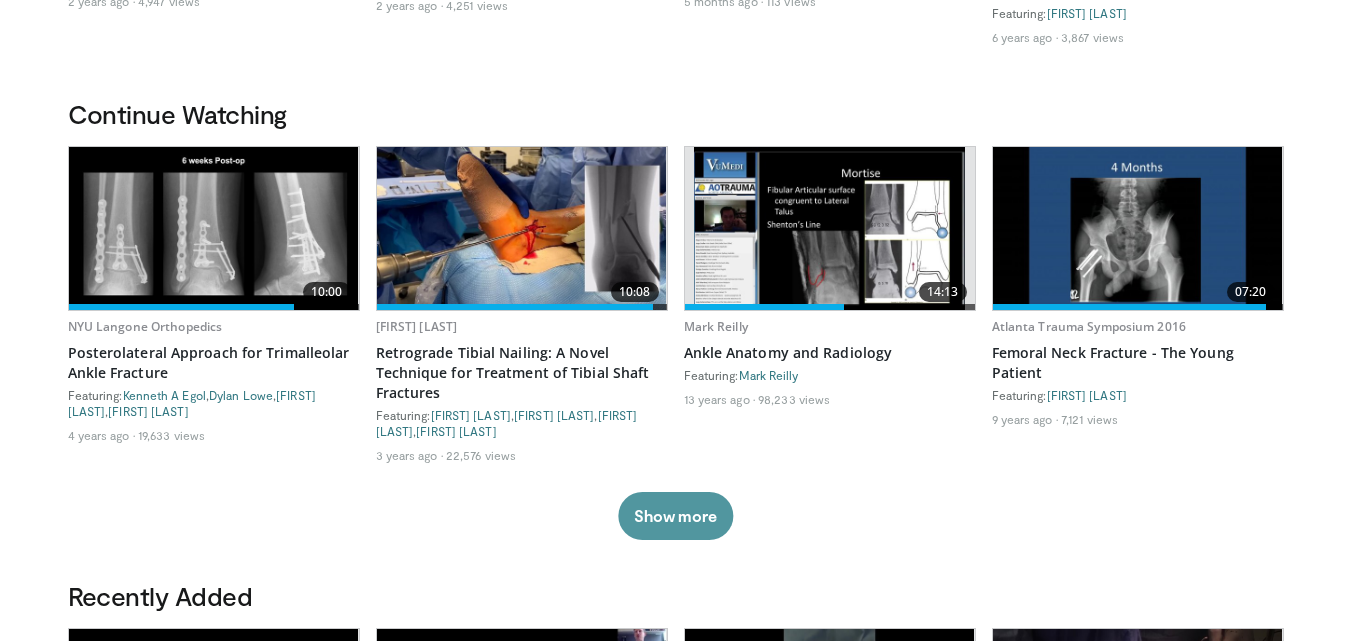 click on "Show more" at bounding box center (675, 516) 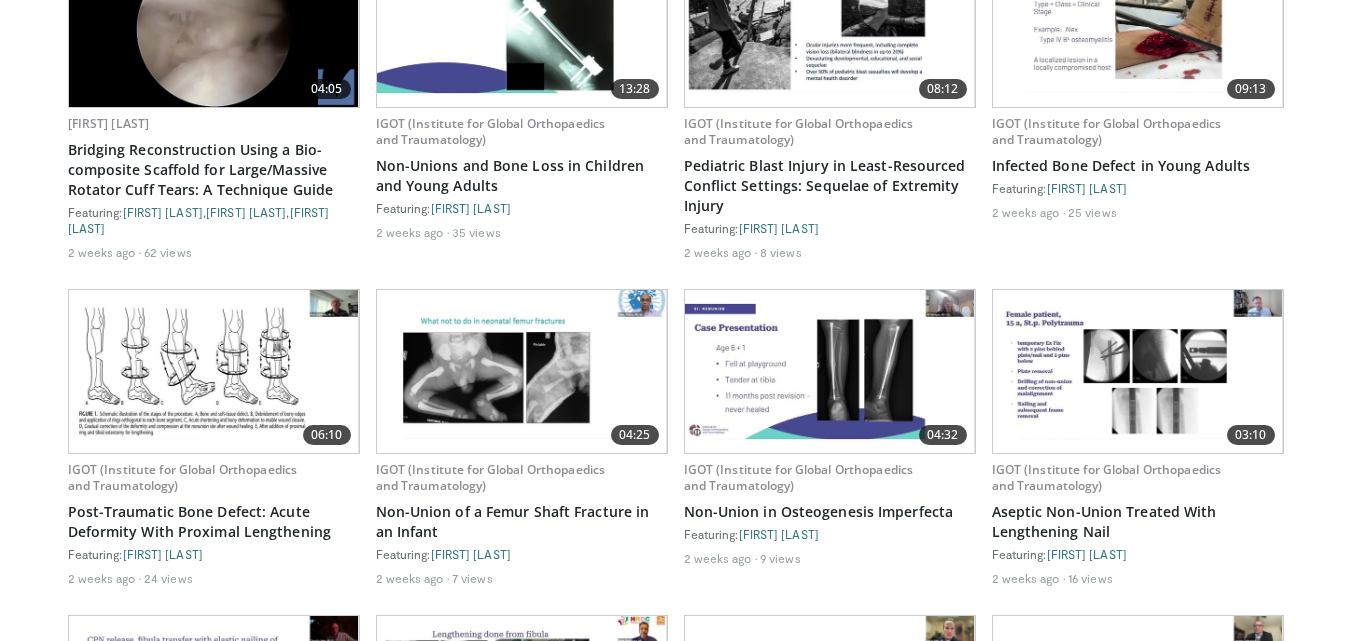 scroll, scrollTop: 8400, scrollLeft: 0, axis: vertical 